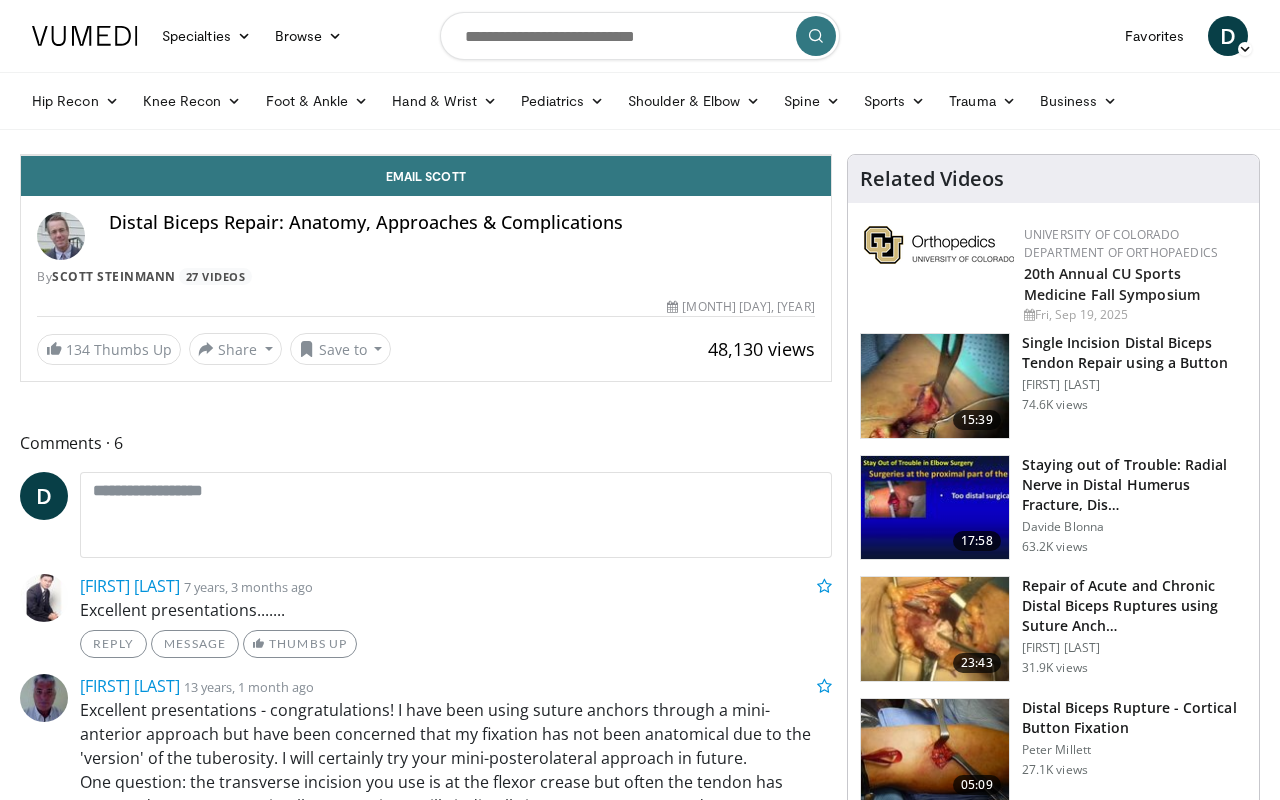 scroll, scrollTop: 0, scrollLeft: 0, axis: both 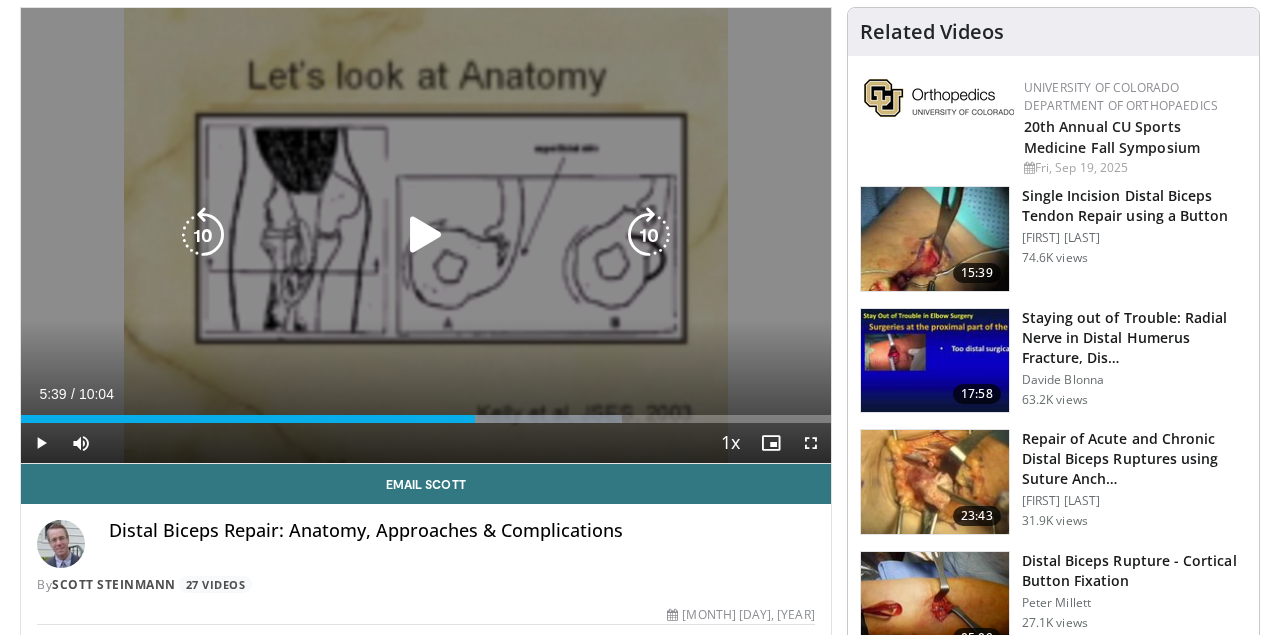 click at bounding box center (426, 235) 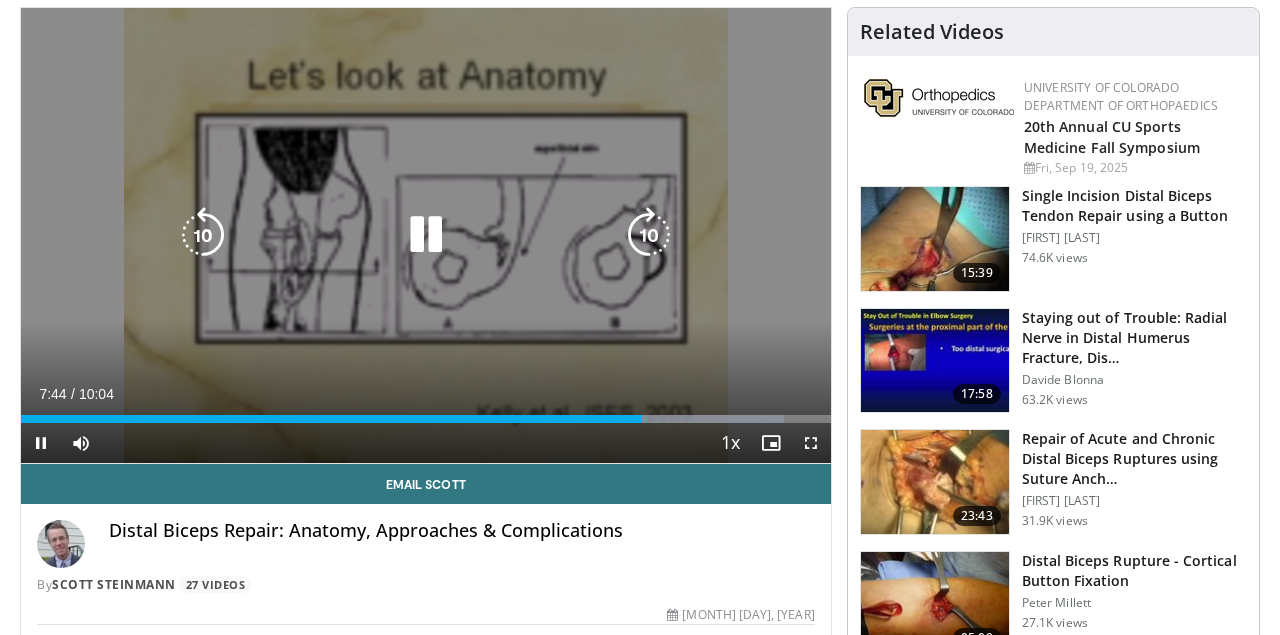click at bounding box center [203, 235] 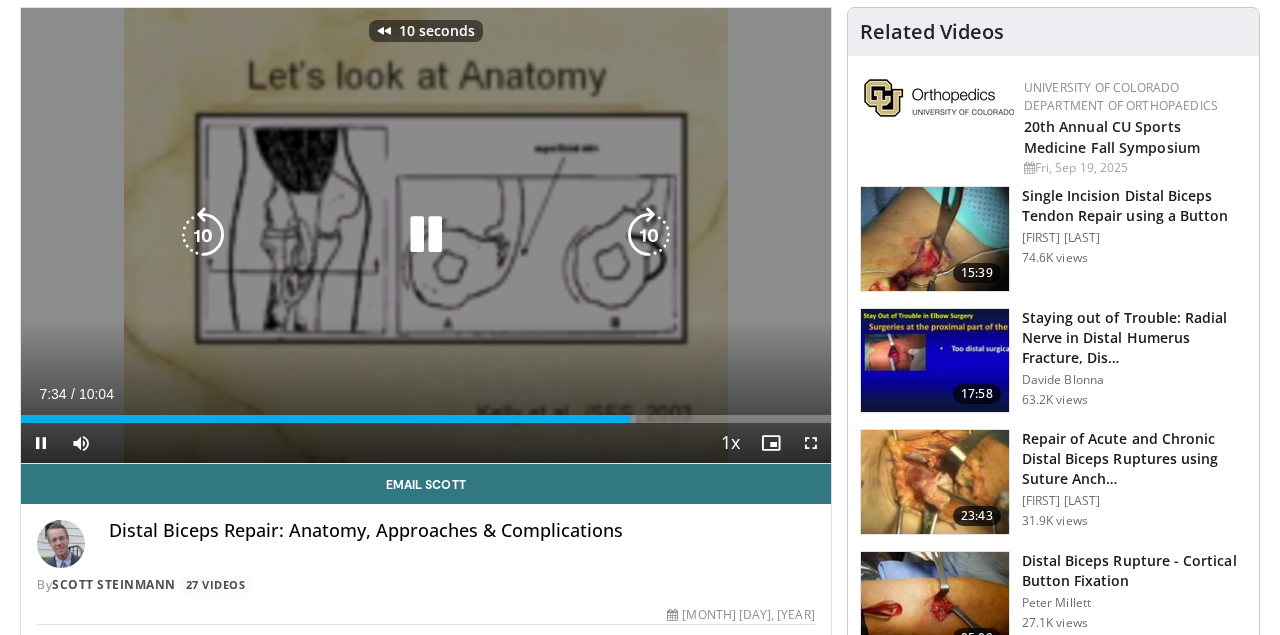 click at bounding box center (203, 235) 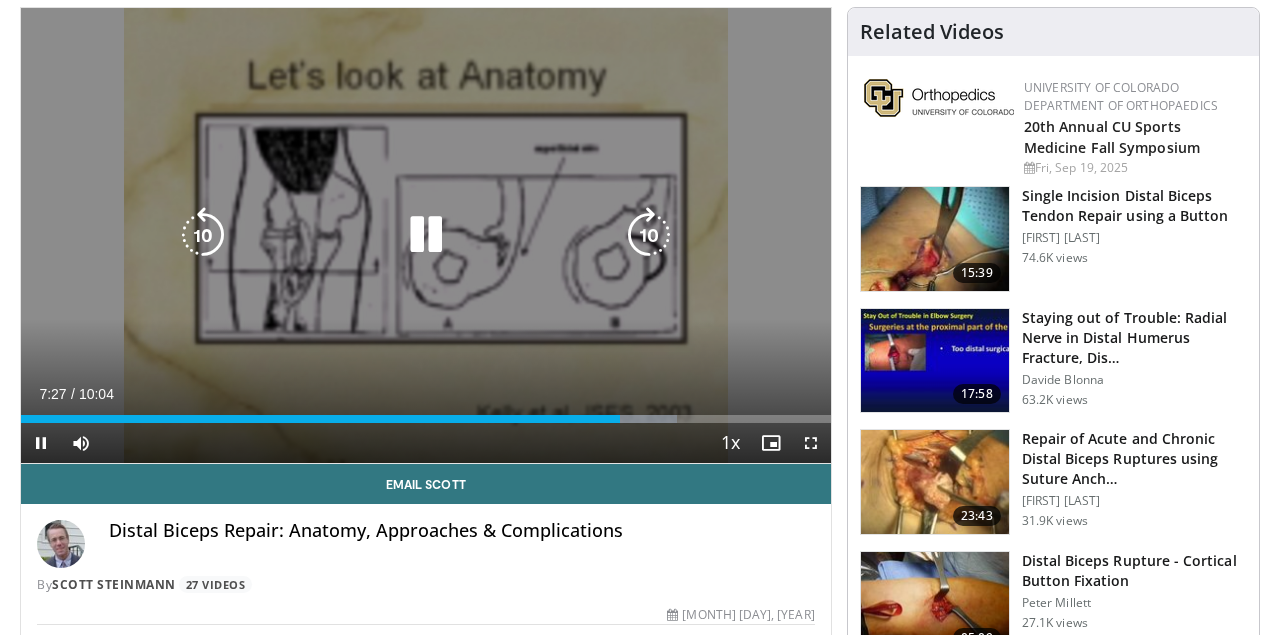 click at bounding box center [203, 235] 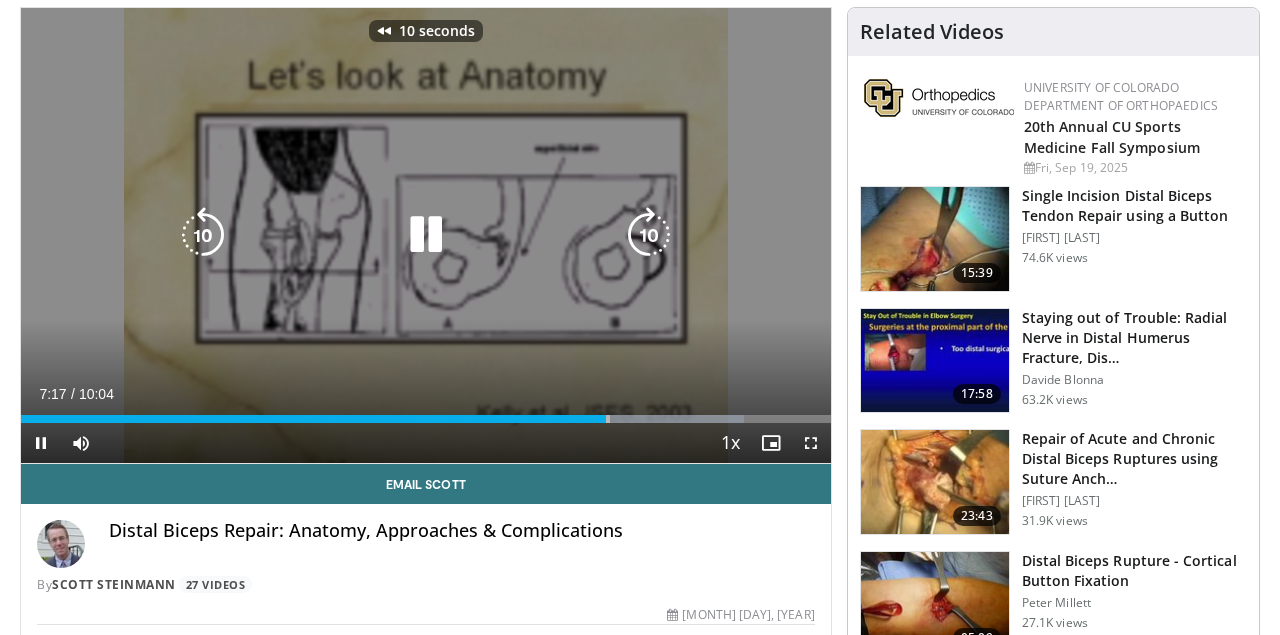 click at bounding box center (203, 235) 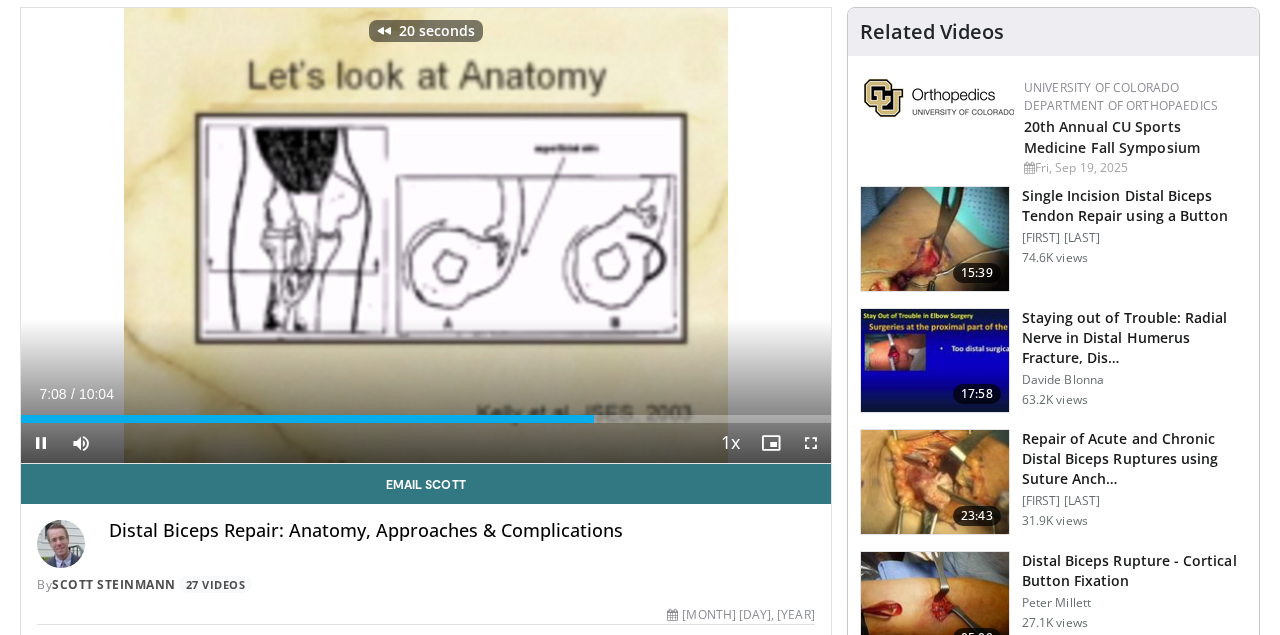 click on "Current Time  7:08 / Duration  10:04" at bounding box center [426, 394] 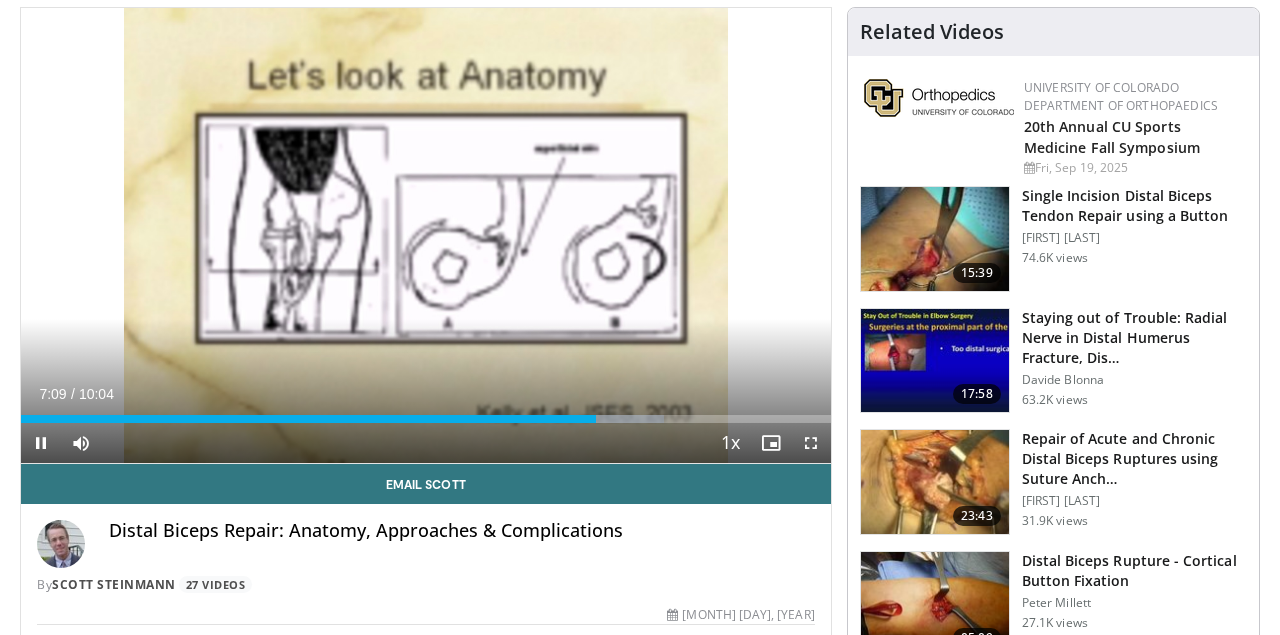 click on "Current Time  7:09 / Duration  10:04 Pause Skip Backward Skip Forward Mute 0% Loaded :  79.36% 07:09 05:35 Stream Type  LIVE Seek to live, currently behind live LIVE   1x Playback Rate 0.5x 0.75x 1x , selected 1.25x 1.5x 1.75x 2x Chapters Chapters Descriptions descriptions off , selected Captions captions off , selected Audio Track en (Main) , selected Fullscreen Enable picture-in-picture mode" at bounding box center (426, 443) 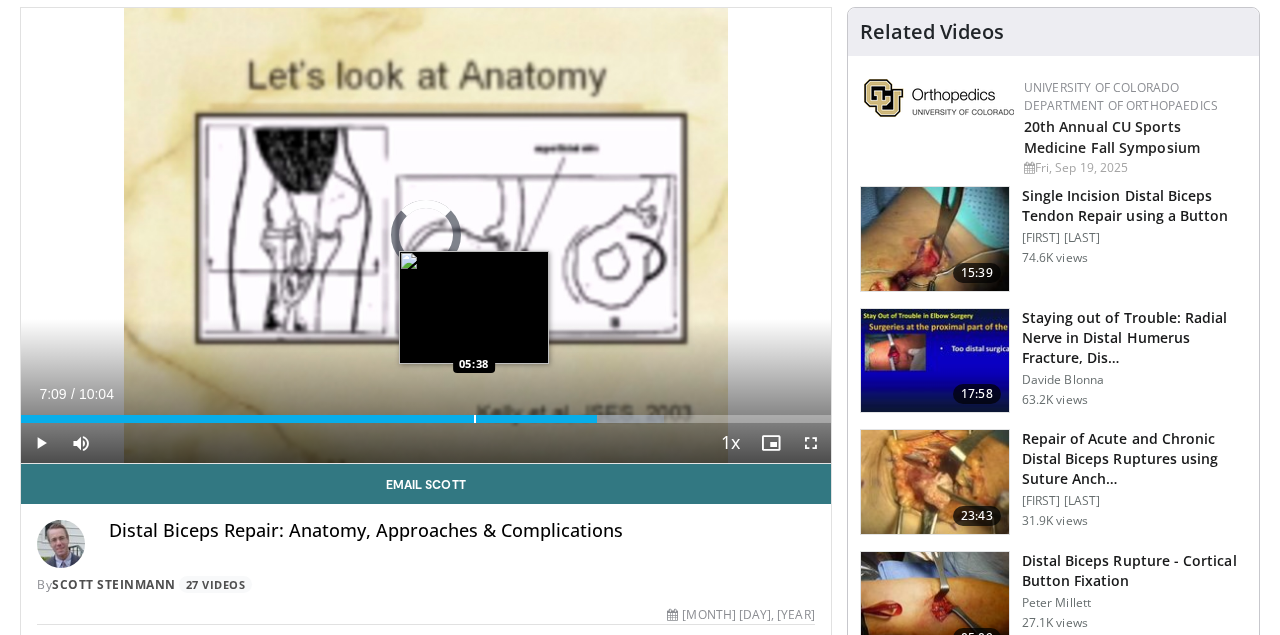 click at bounding box center (475, 419) 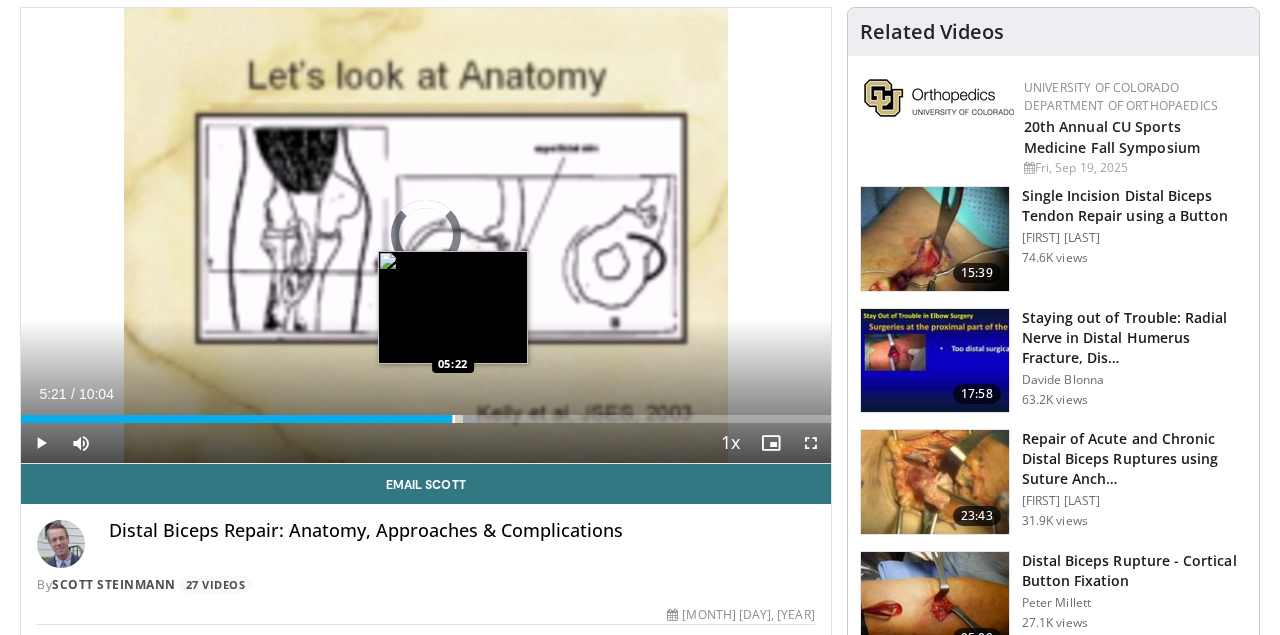 click on "Loaded :  56.21% 05:38 05:22" at bounding box center [426, 419] 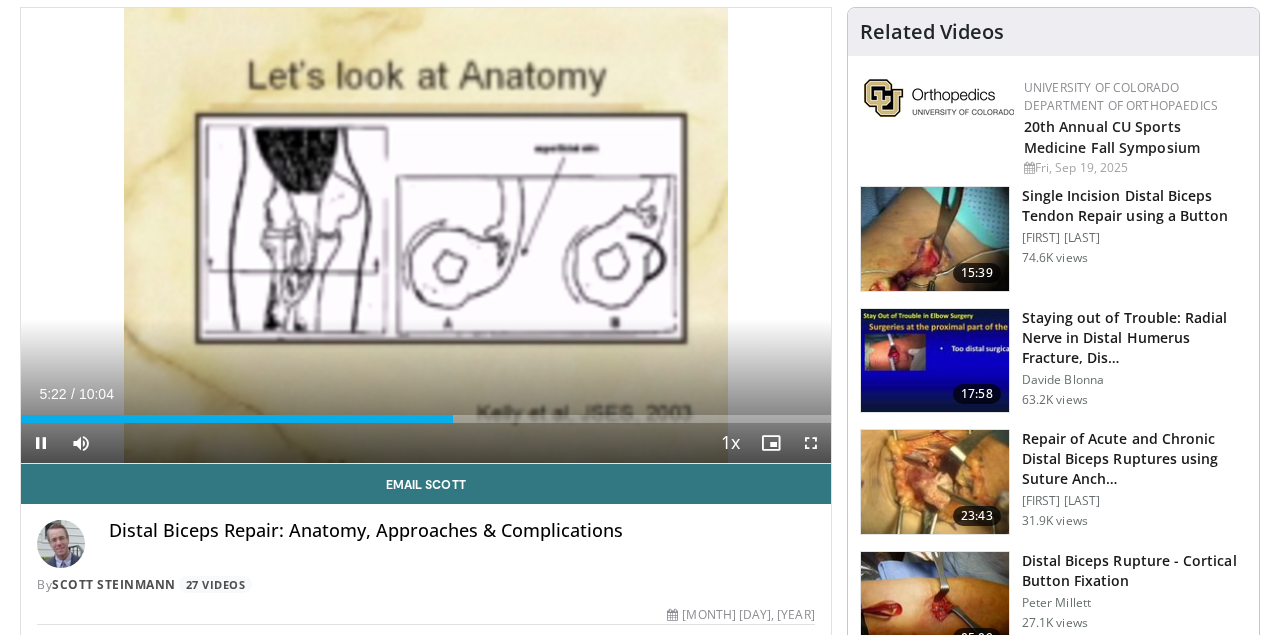 click at bounding box center [811, 443] 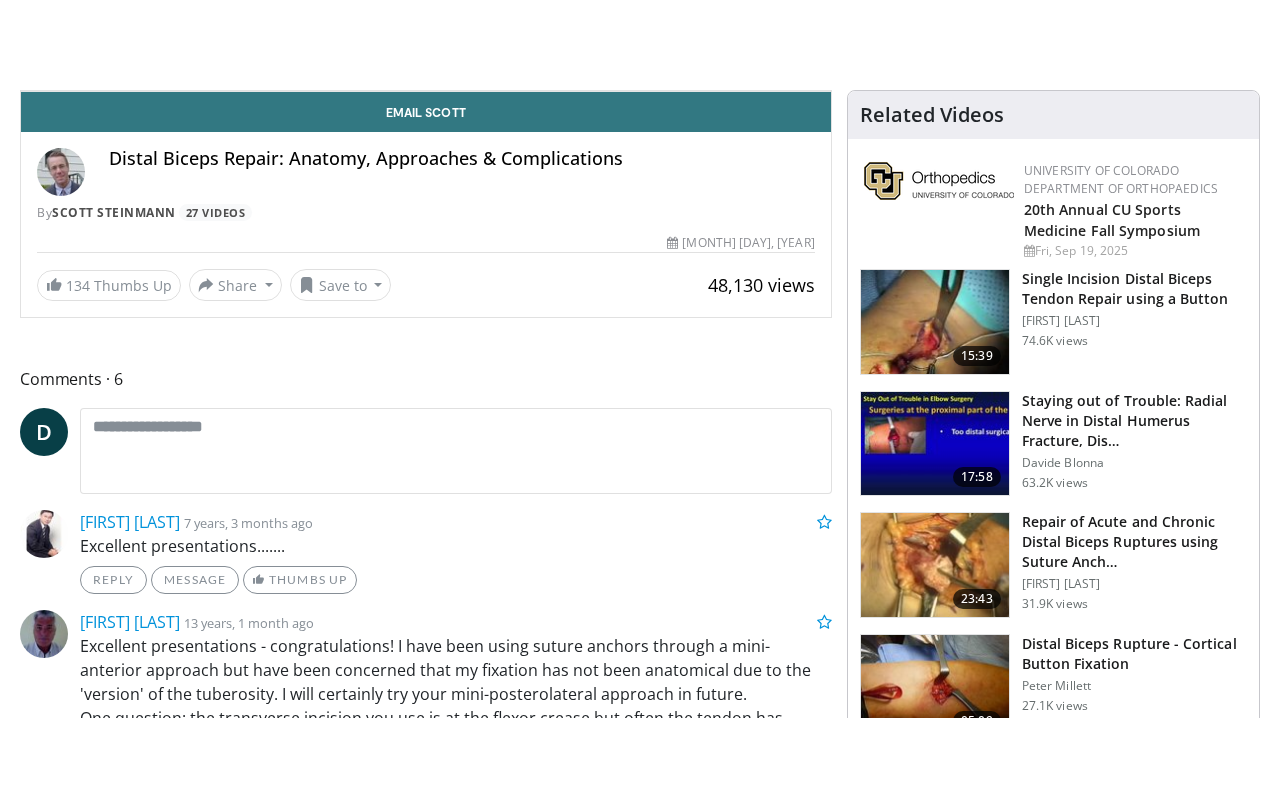 scroll, scrollTop: 0, scrollLeft: 0, axis: both 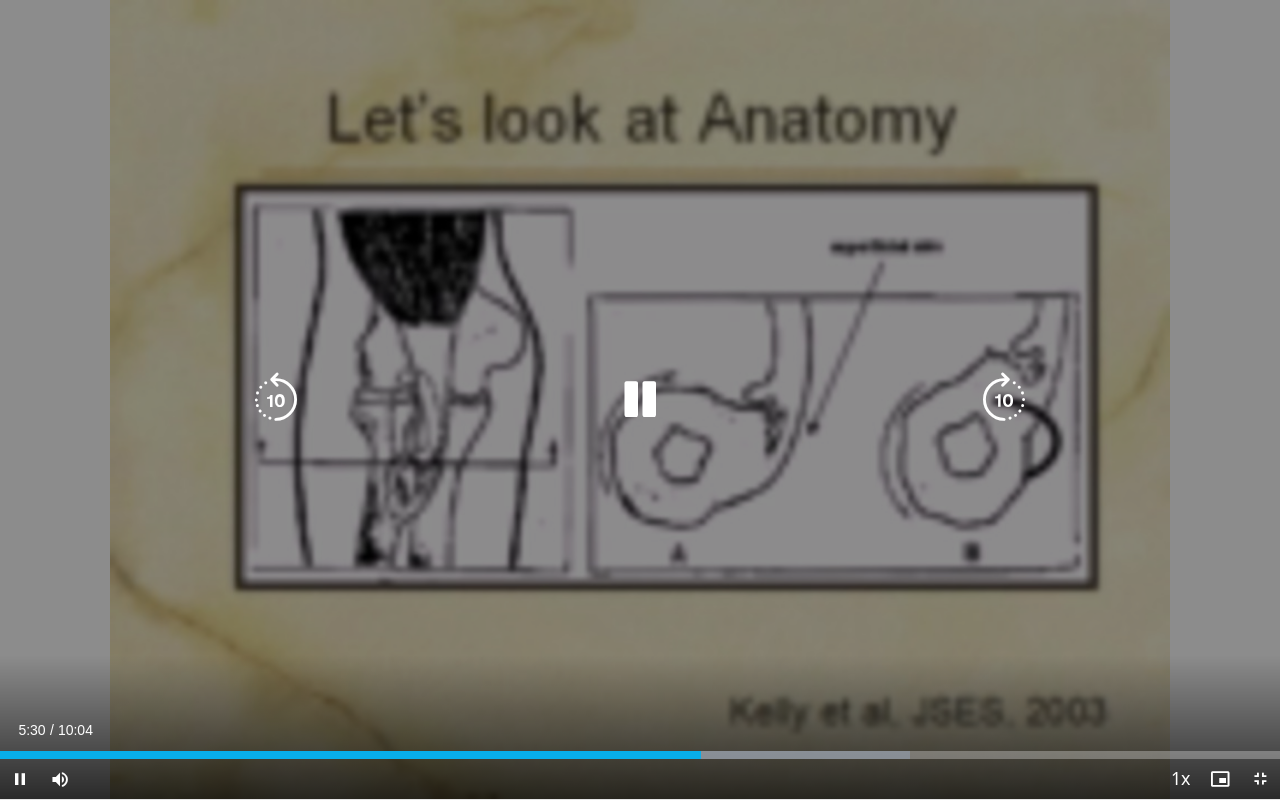 click on "20 seconds
Tap to unmute" at bounding box center [640, 399] 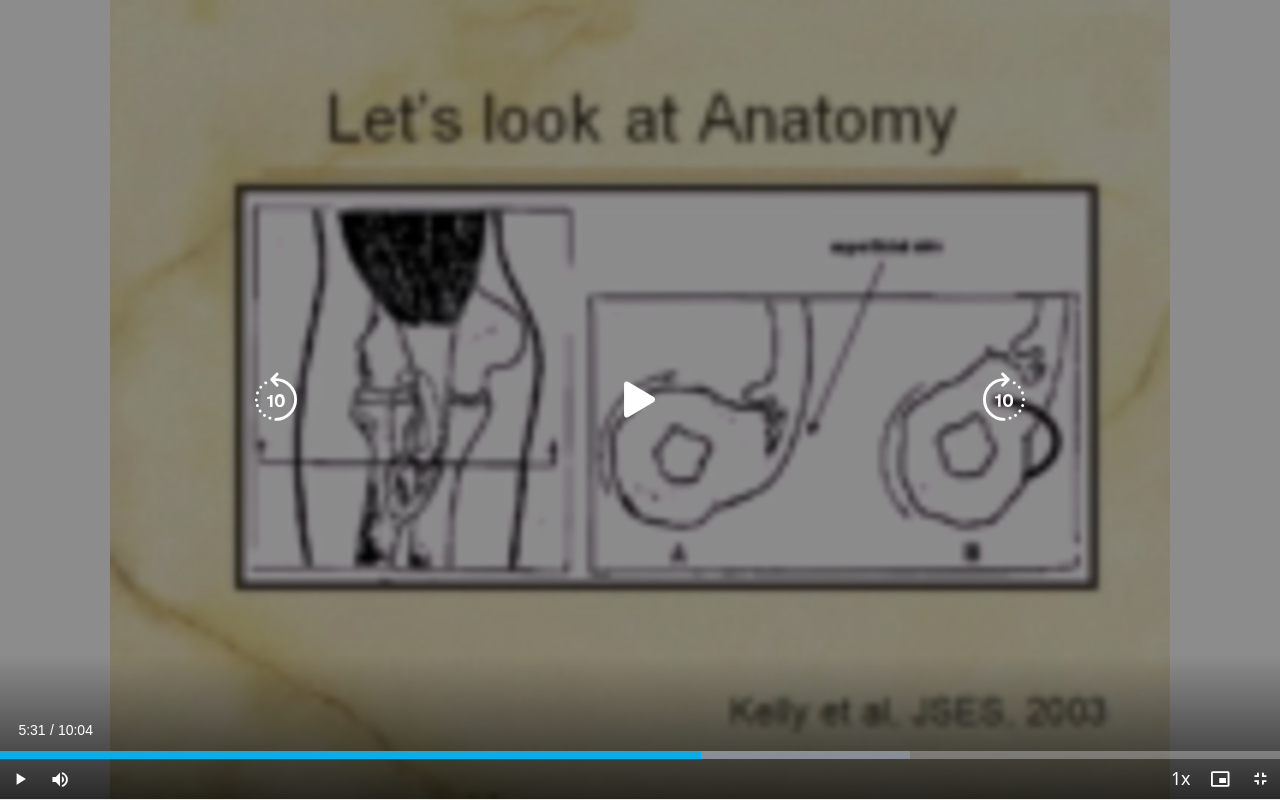 click at bounding box center [276, 400] 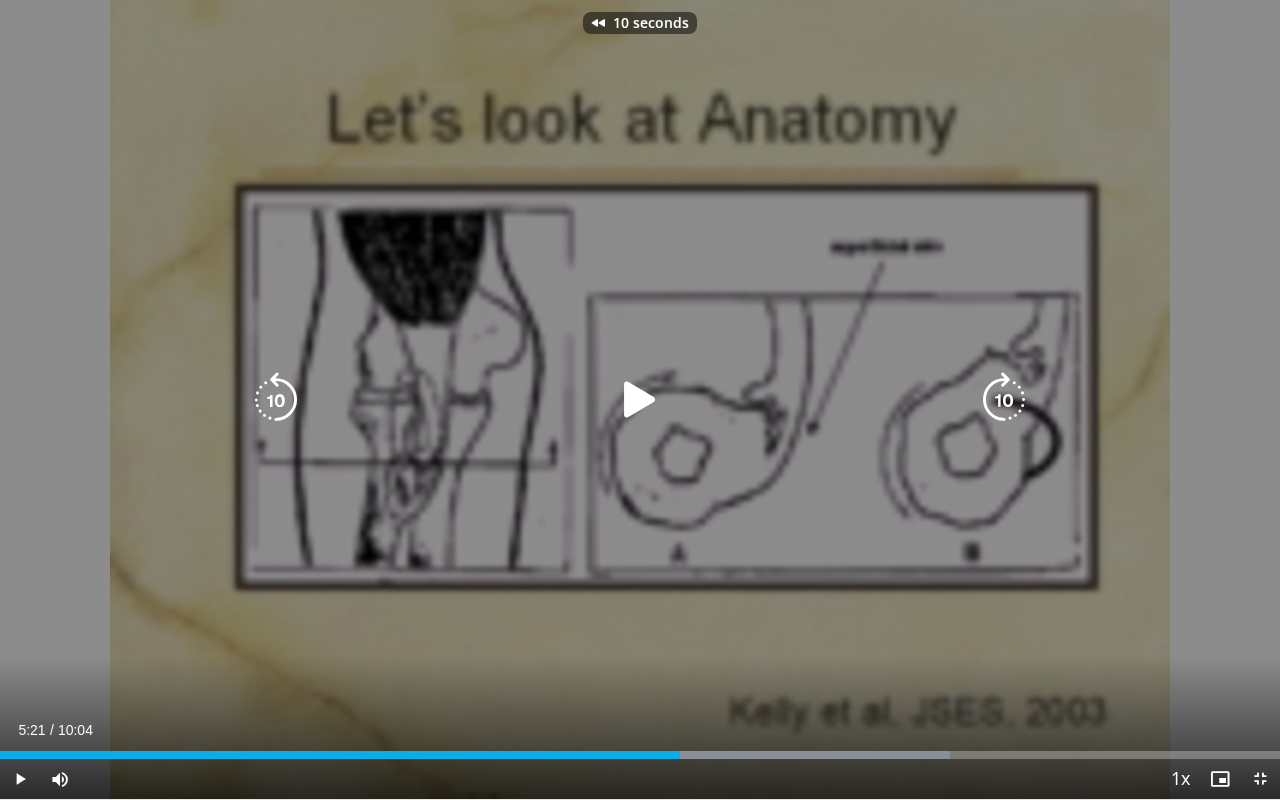 click at bounding box center (640, 400) 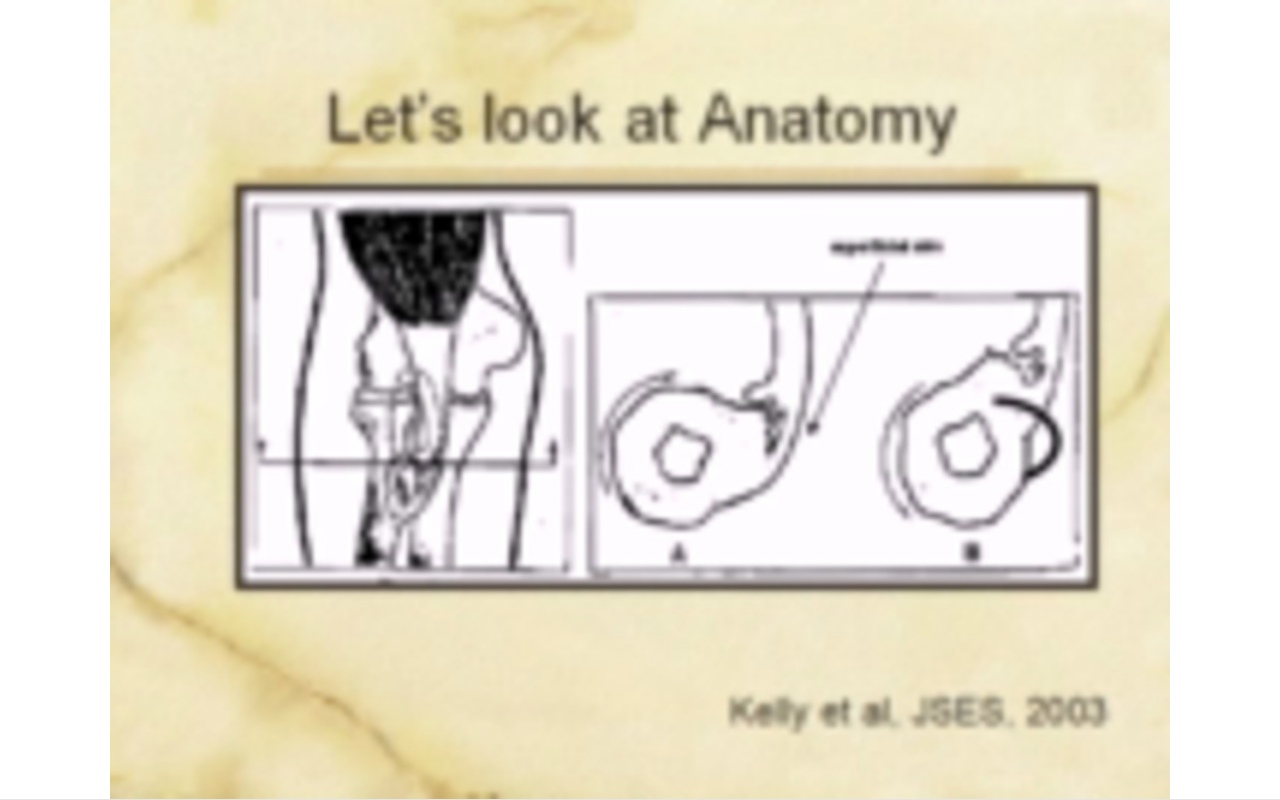 click on "10 seconds
Tap to unmute" at bounding box center [640, 399] 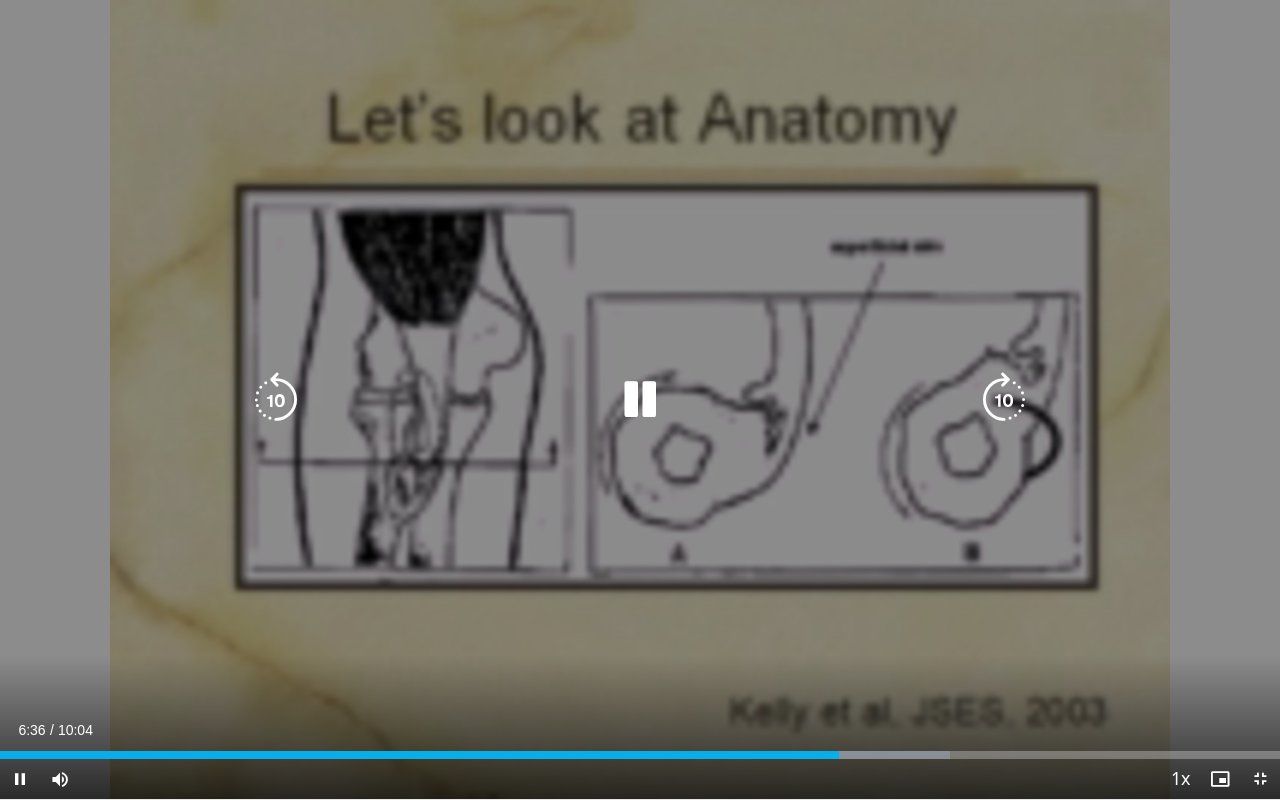 click at bounding box center (276, 400) 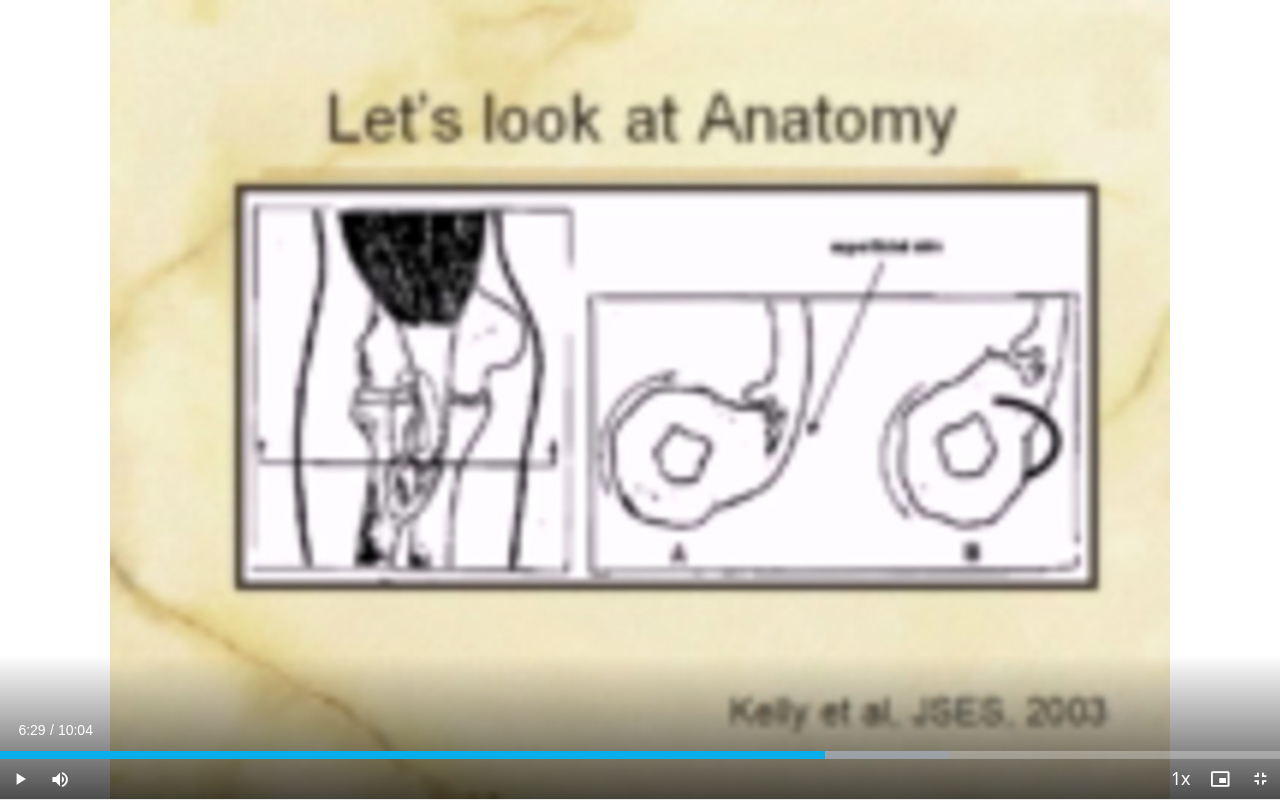 click at bounding box center (1260, 779) 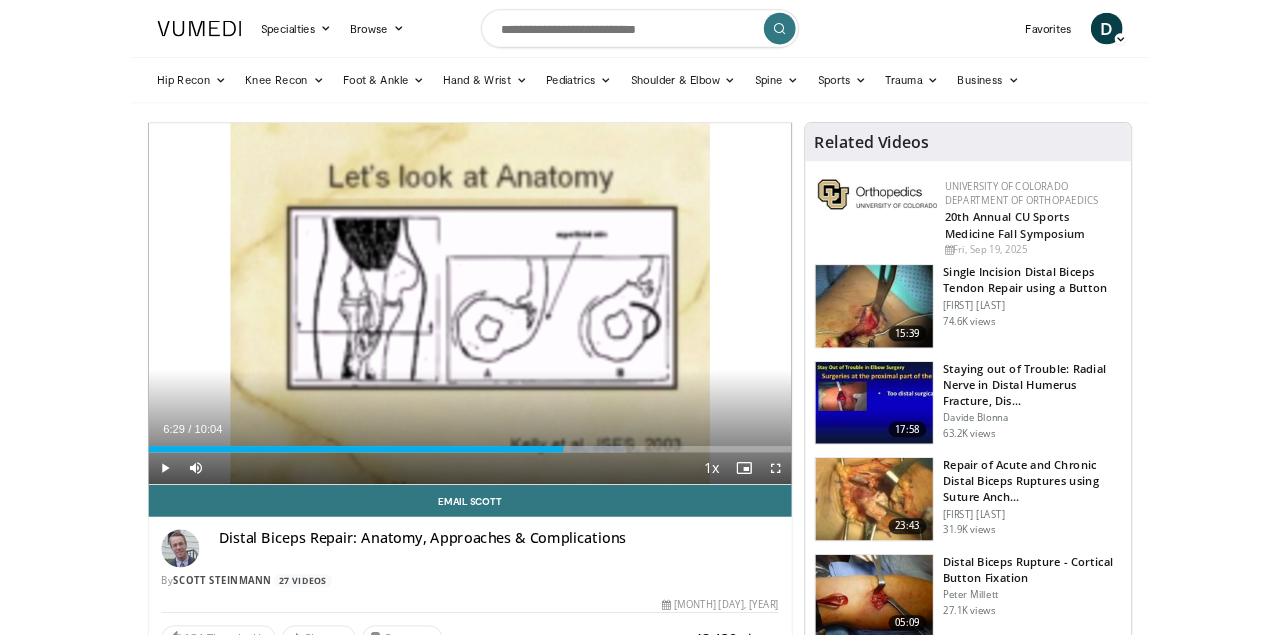 scroll, scrollTop: 147, scrollLeft: 0, axis: vertical 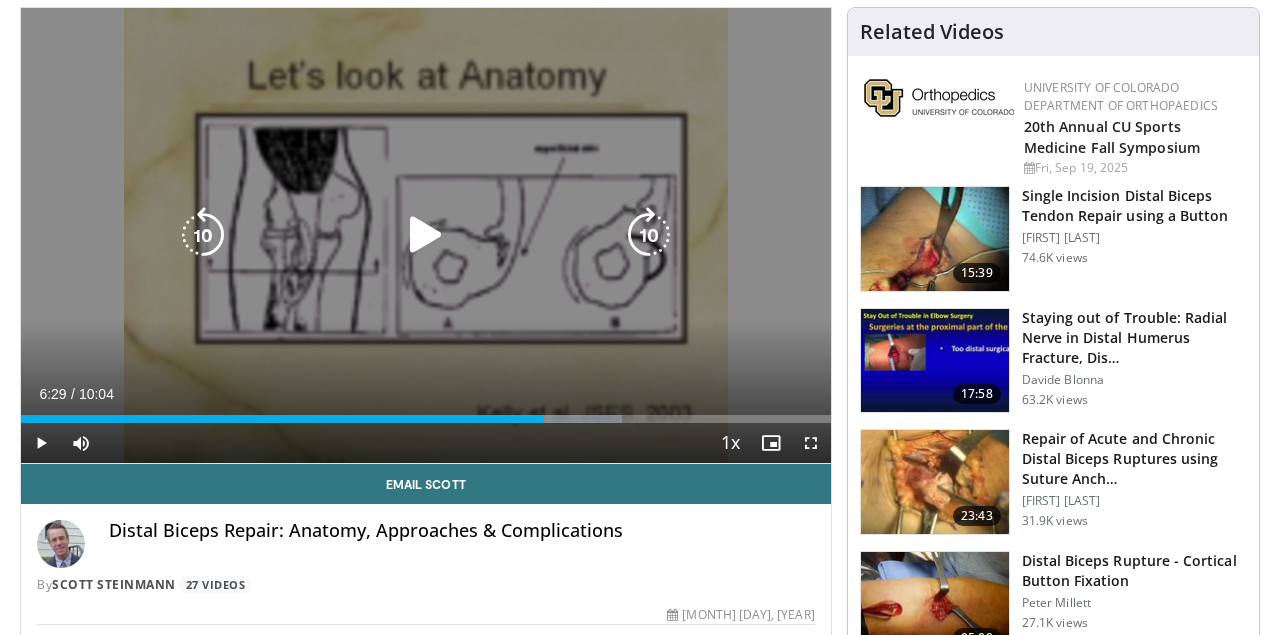 click at bounding box center (426, 235) 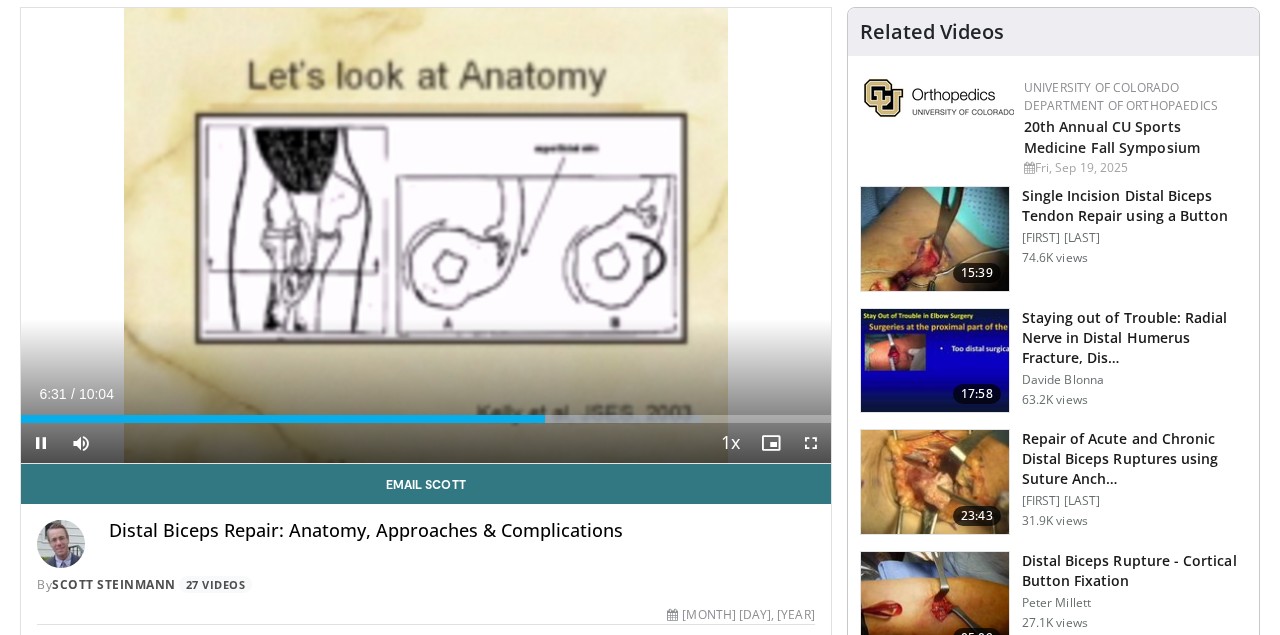click at bounding box center (811, 443) 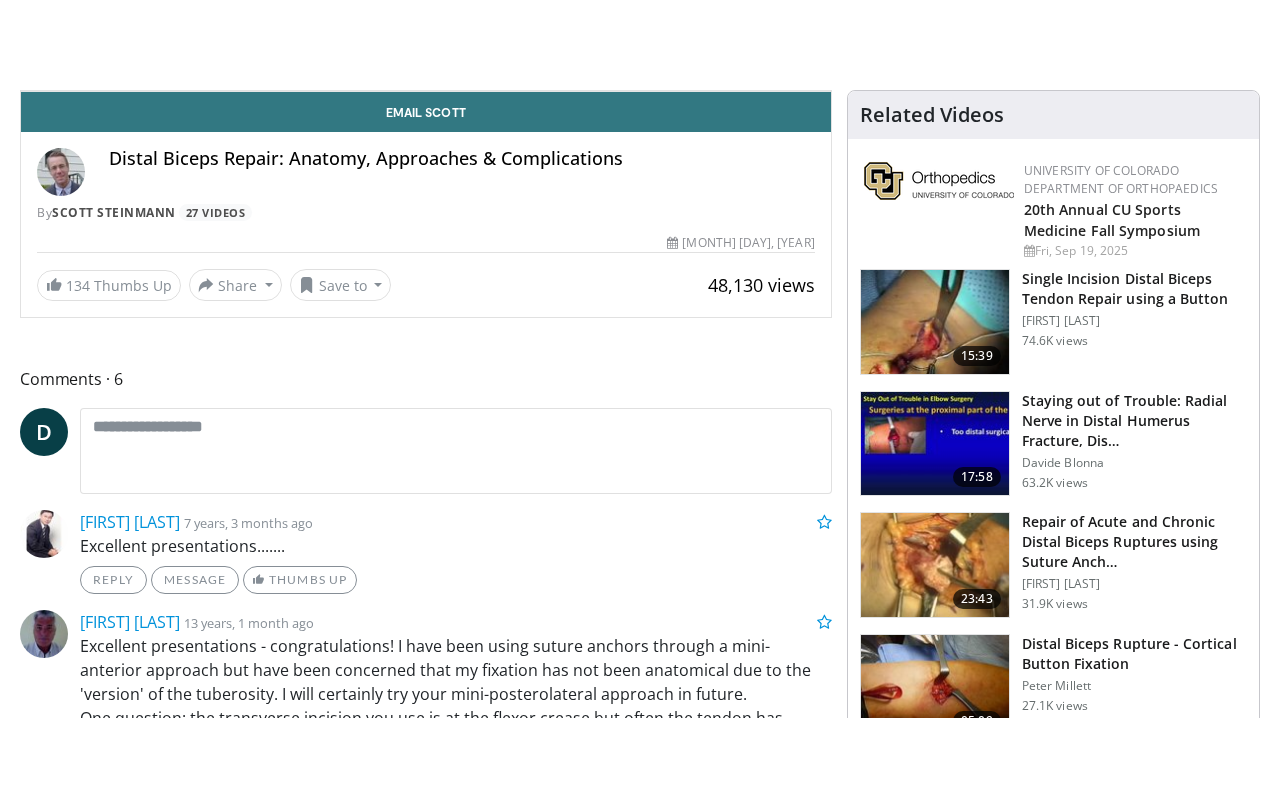 scroll, scrollTop: 0, scrollLeft: 0, axis: both 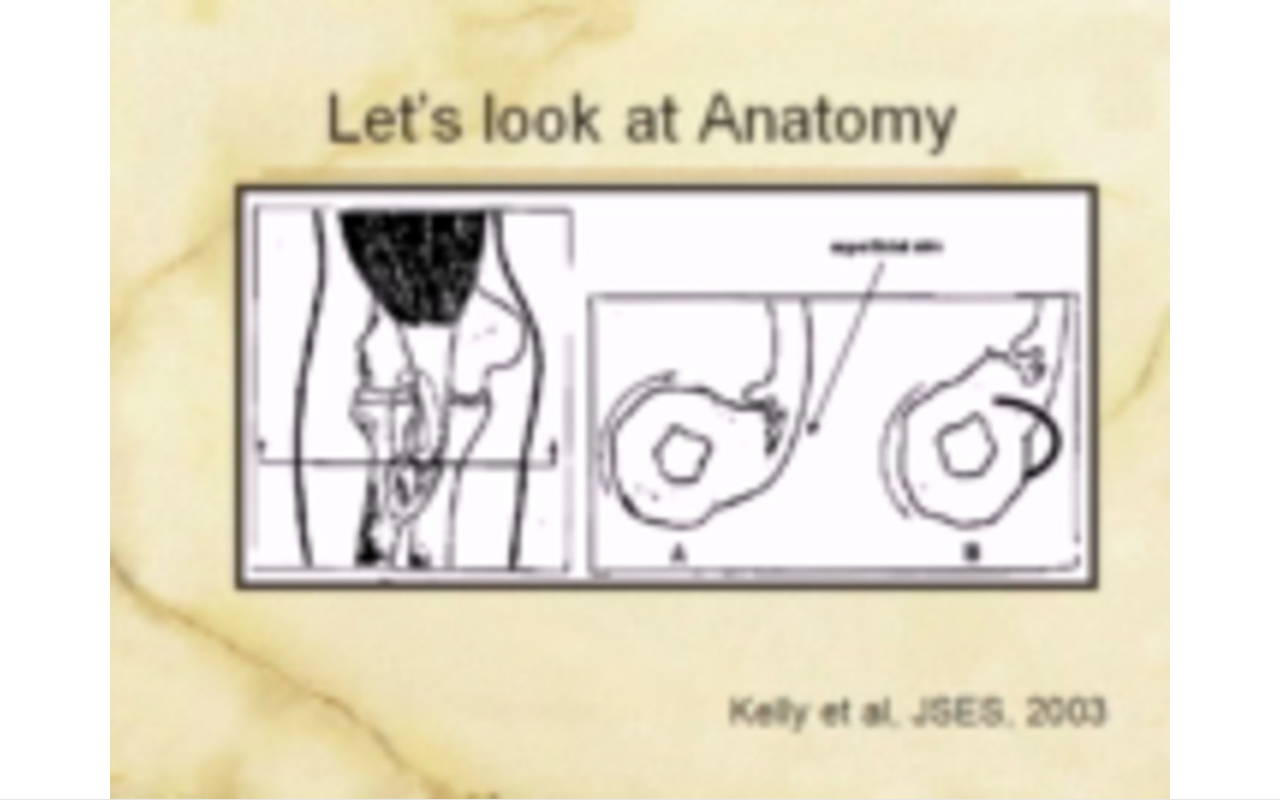 click on "10 seconds
Tap to unmute" at bounding box center [640, 399] 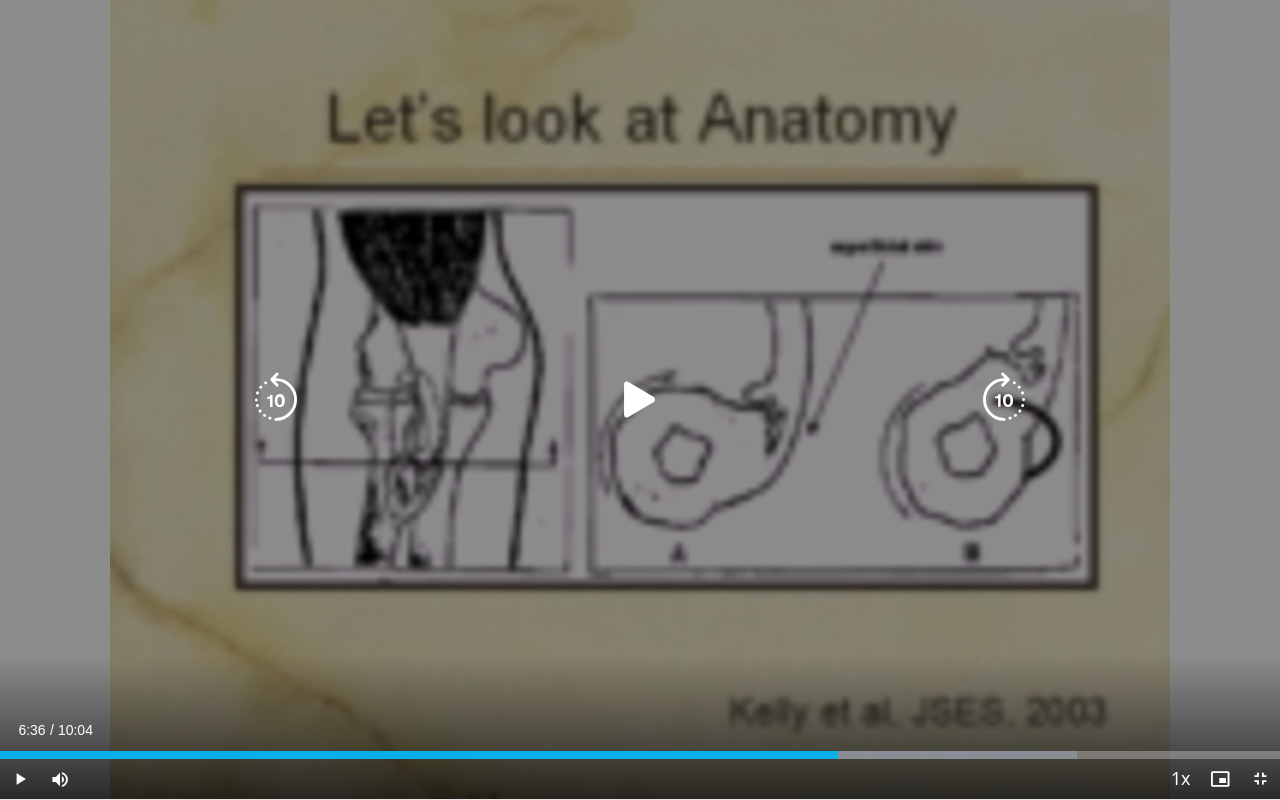 click at bounding box center (276, 400) 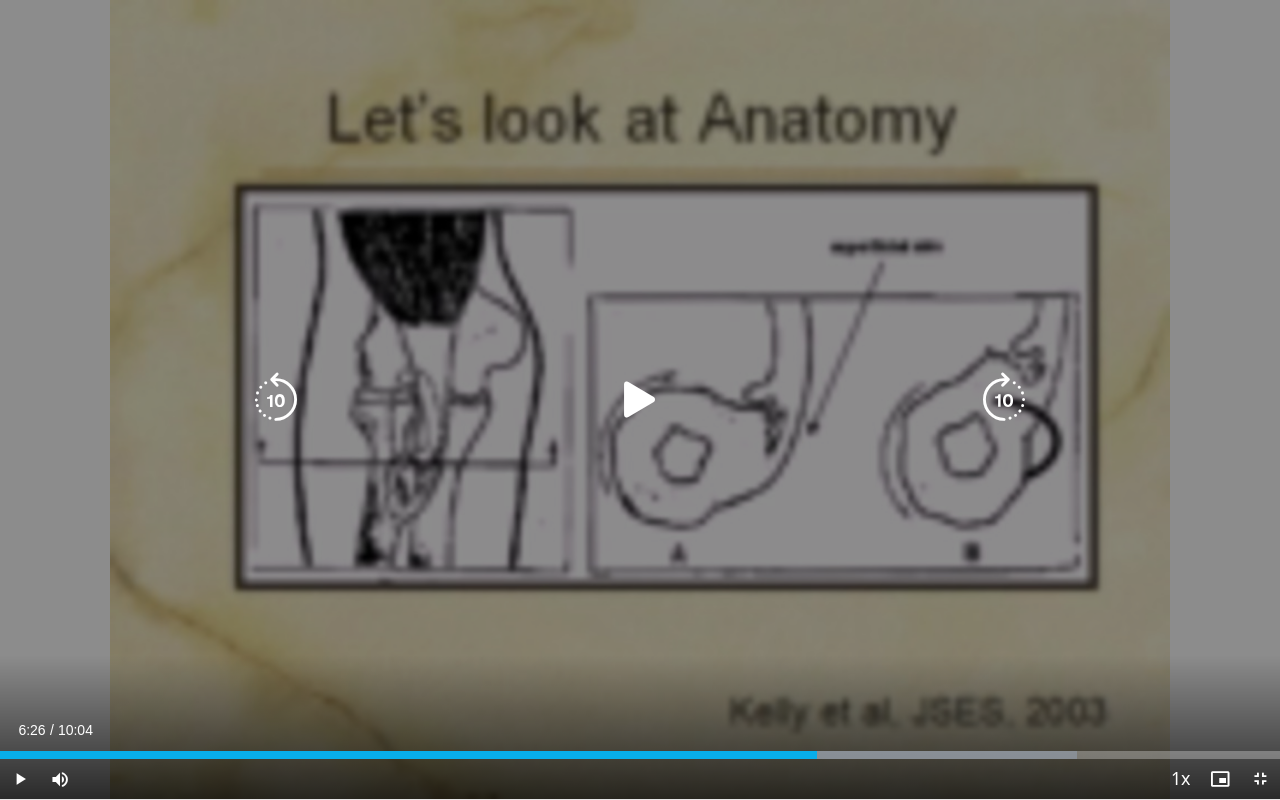 click at bounding box center [640, 400] 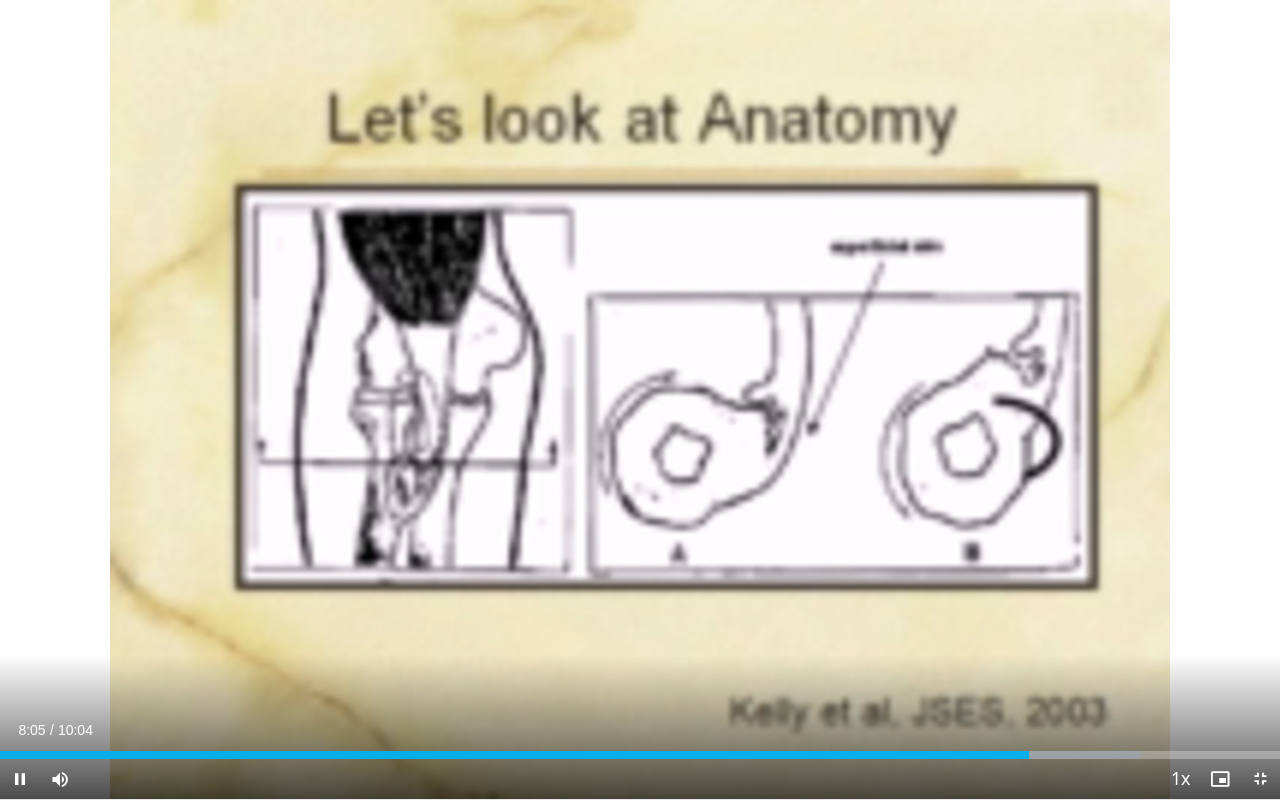 click on "**********" at bounding box center [640, 400] 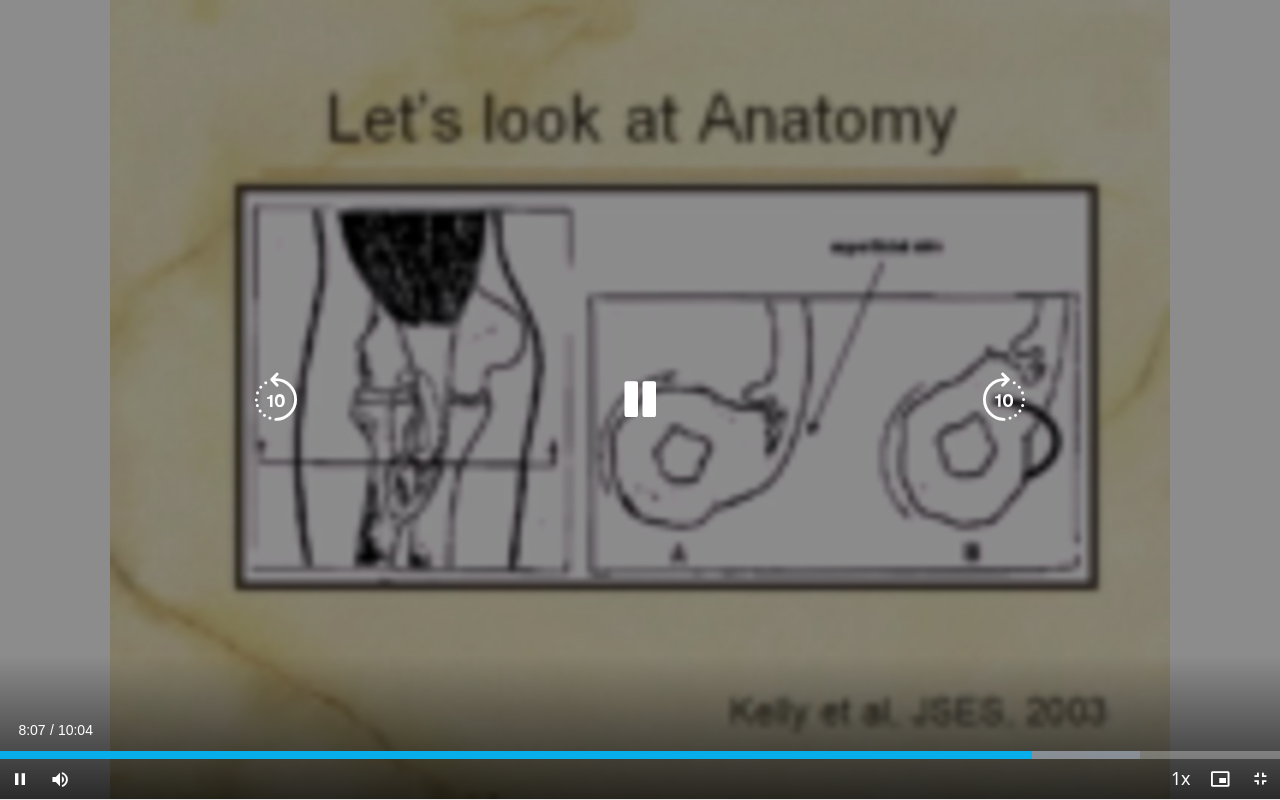 click at bounding box center [276, 400] 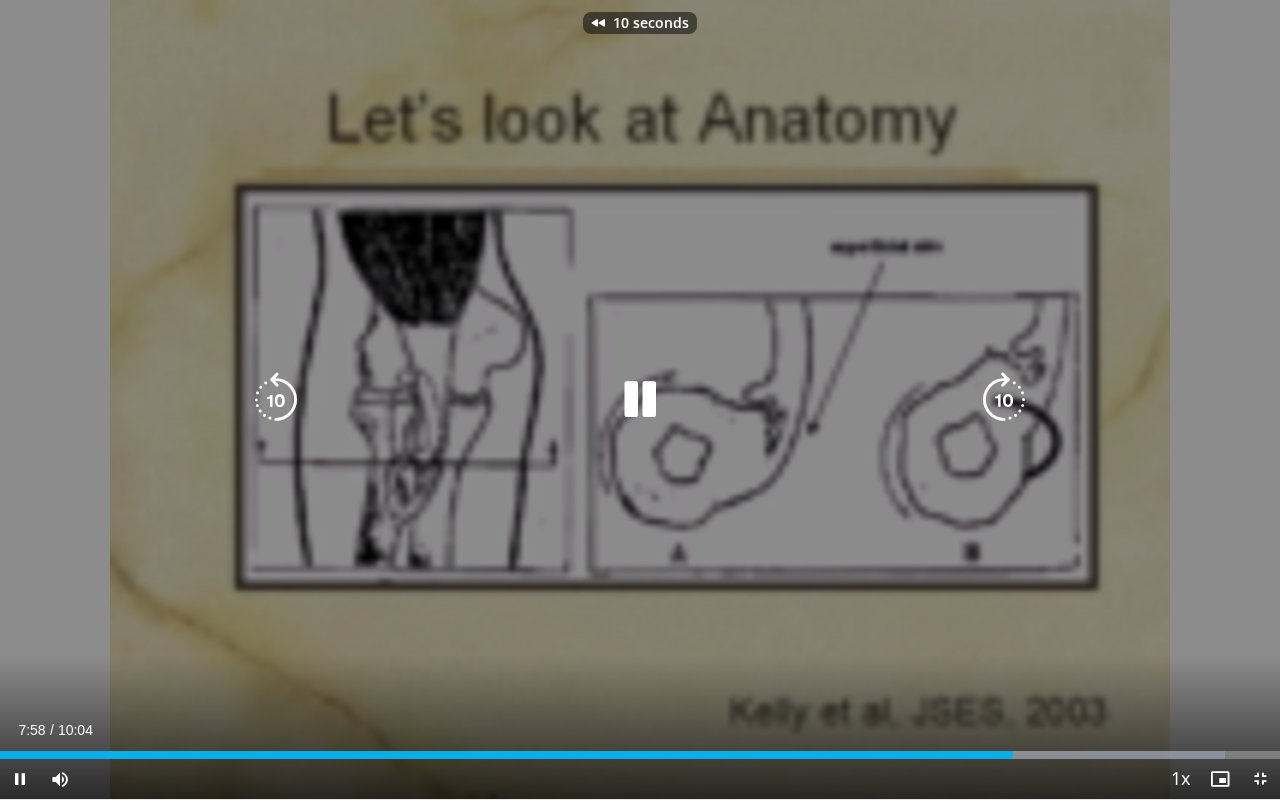 click at bounding box center [640, 400] 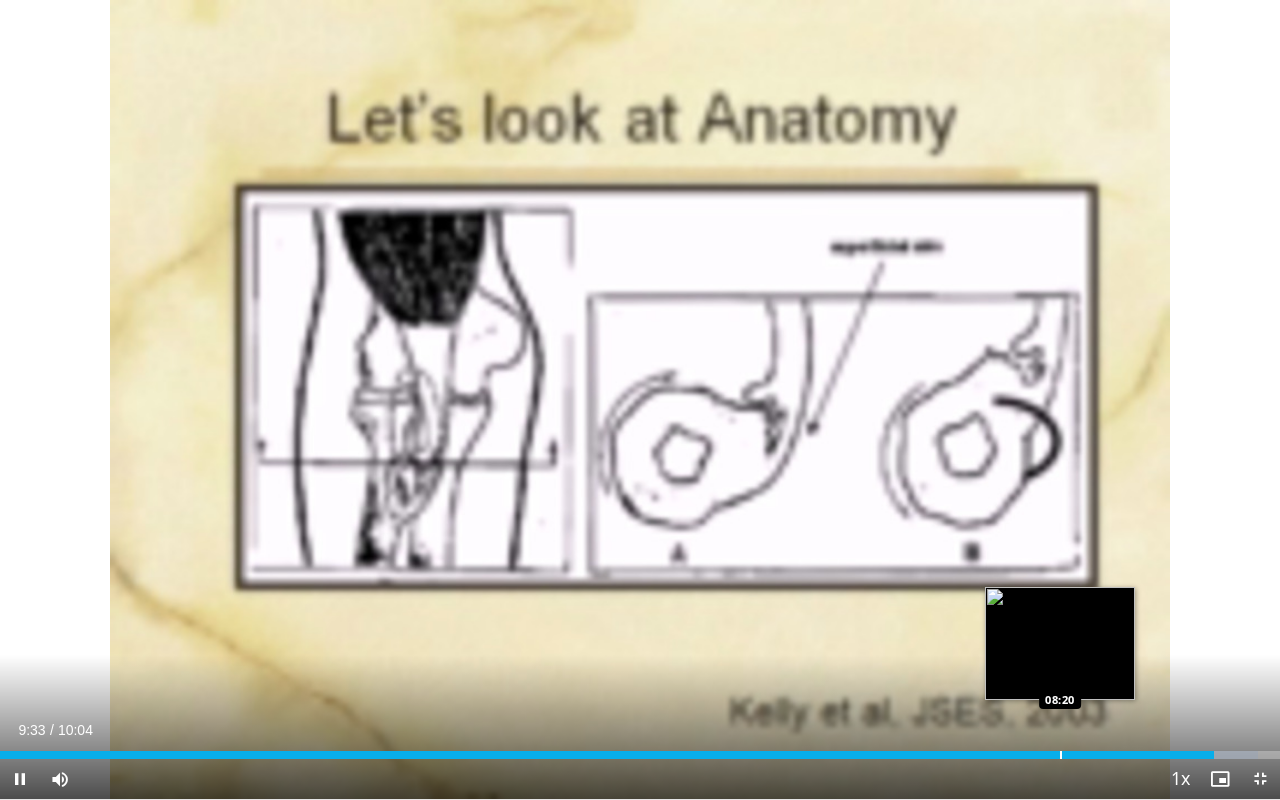 click on "**********" at bounding box center (640, 400) 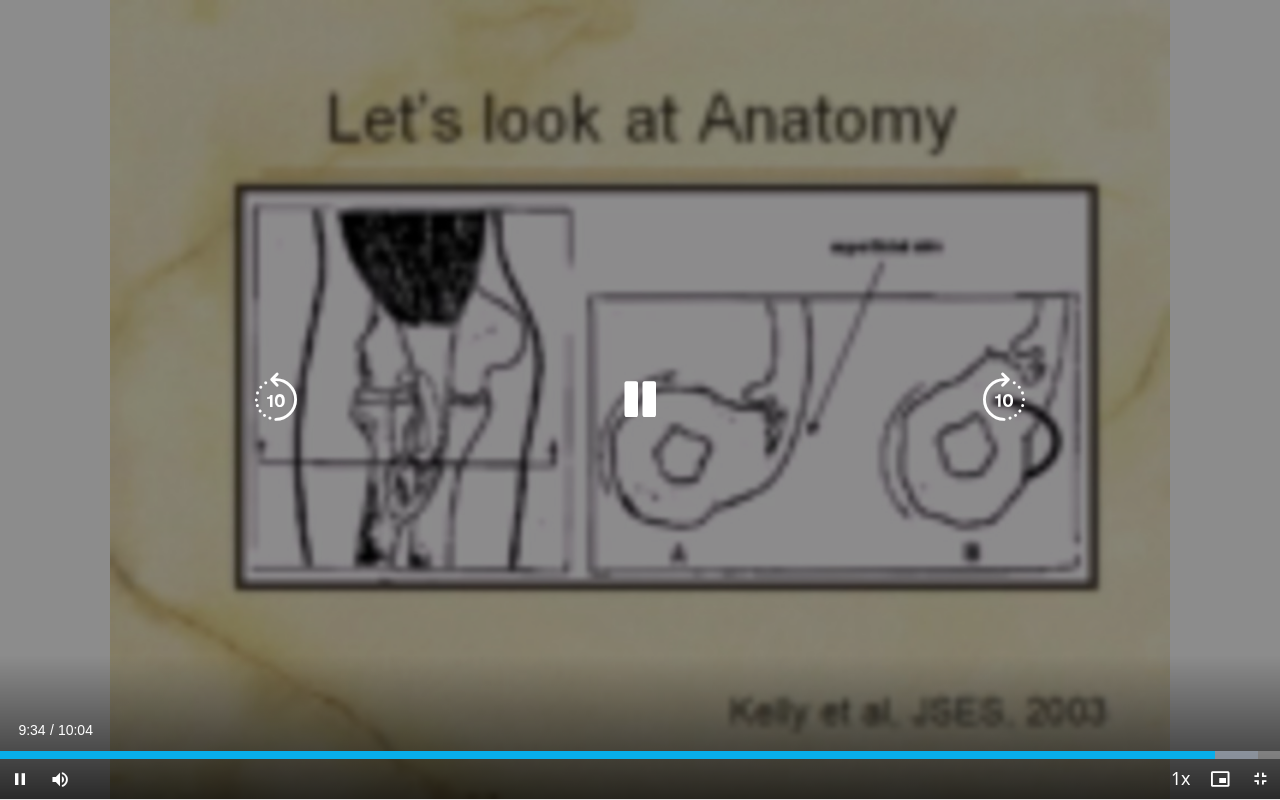 click on "10 seconds
Tap to unmute" at bounding box center (640, 399) 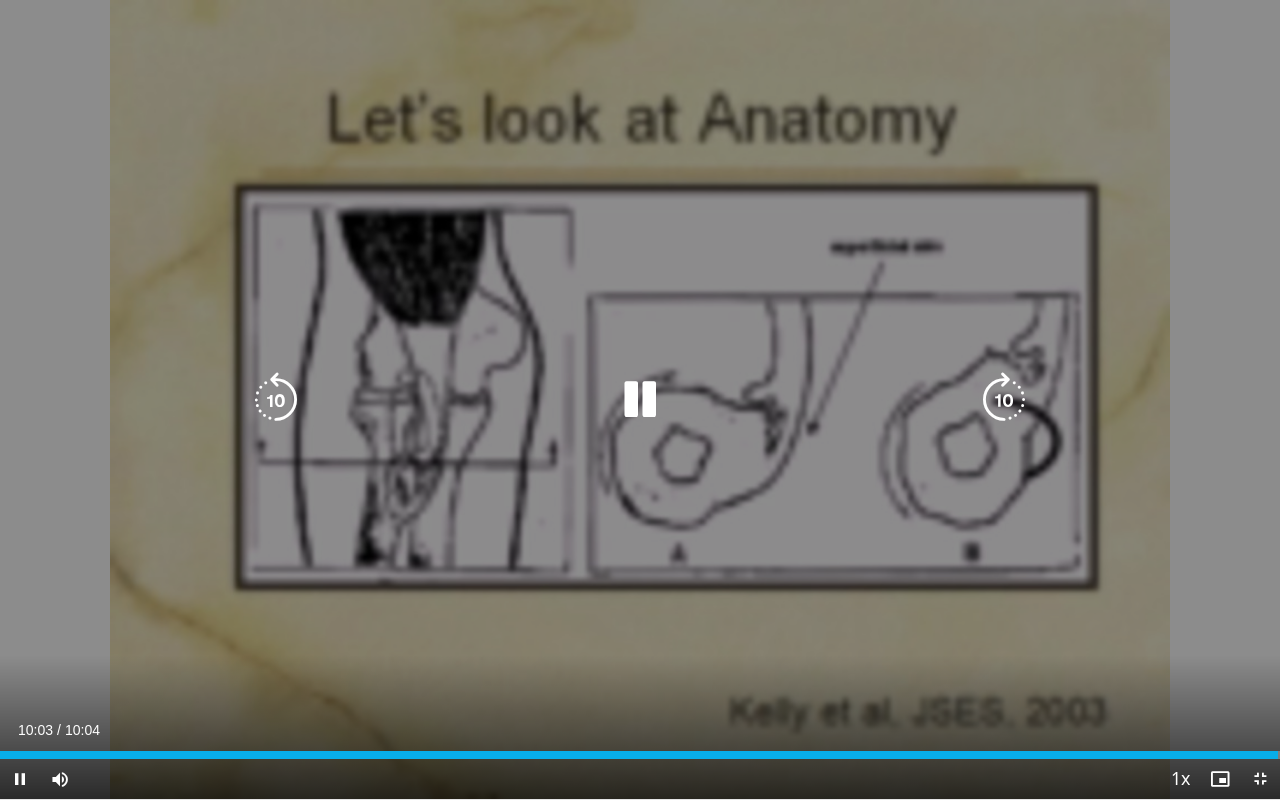 click at bounding box center (1260, 779) 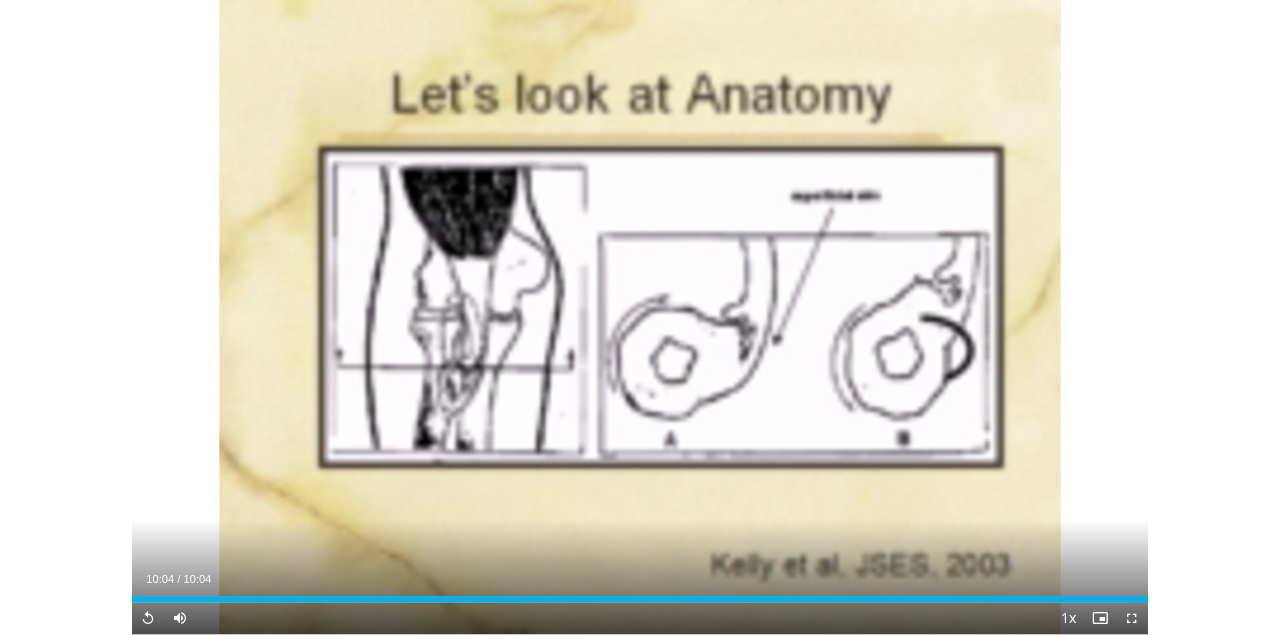 scroll, scrollTop: 147, scrollLeft: 0, axis: vertical 